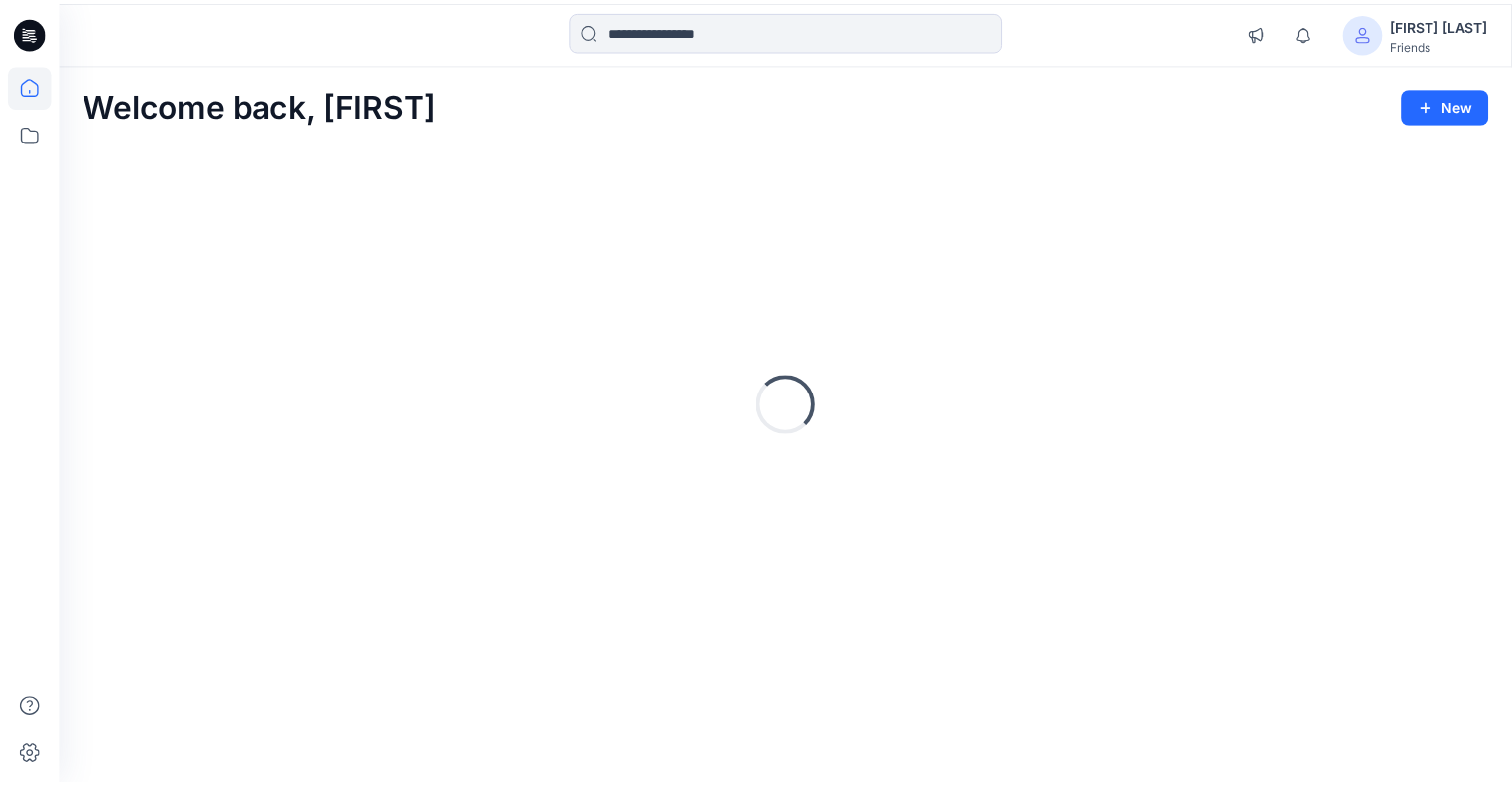 scroll, scrollTop: 0, scrollLeft: 0, axis: both 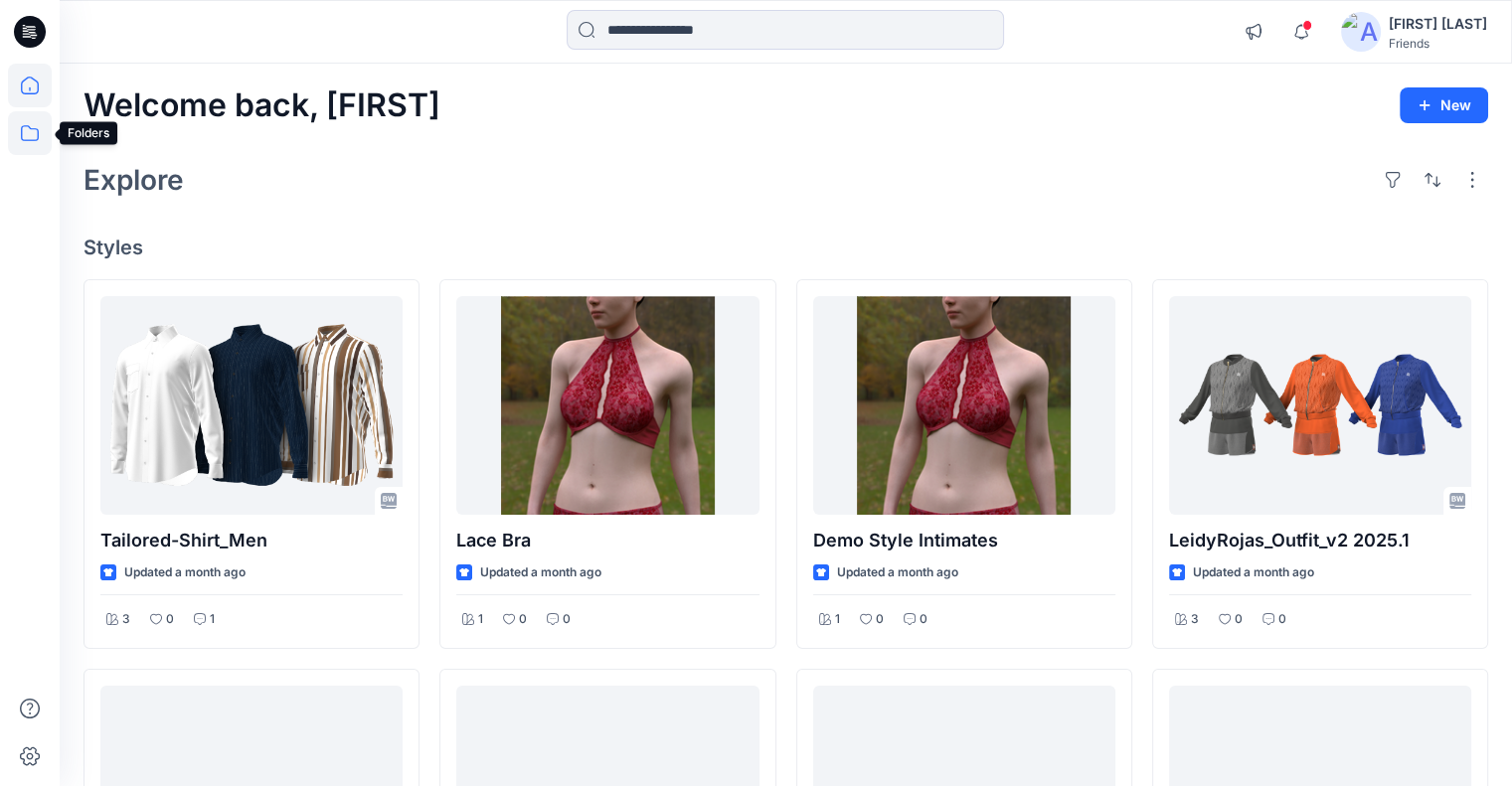 click 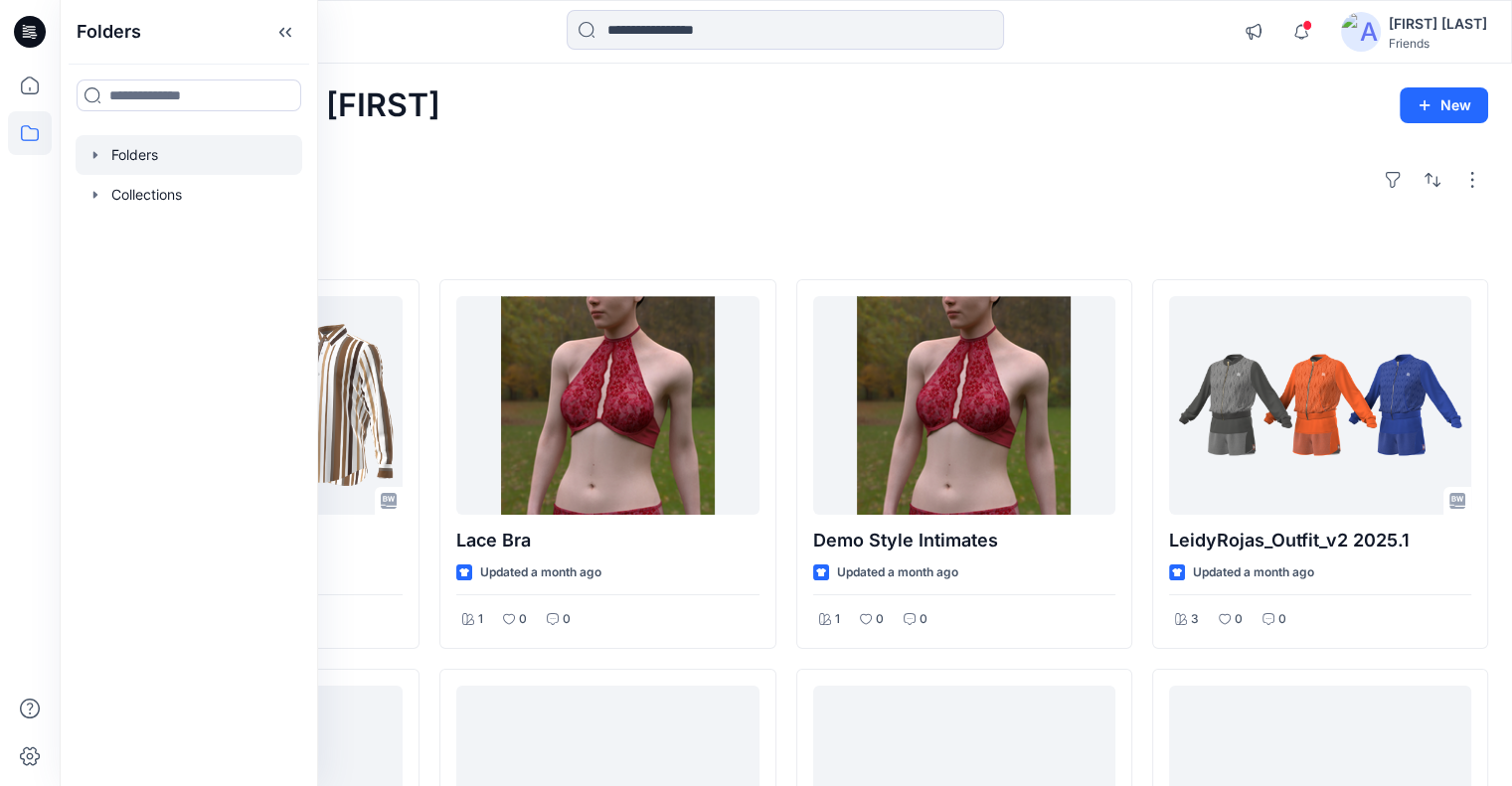 click at bounding box center [189, 155] 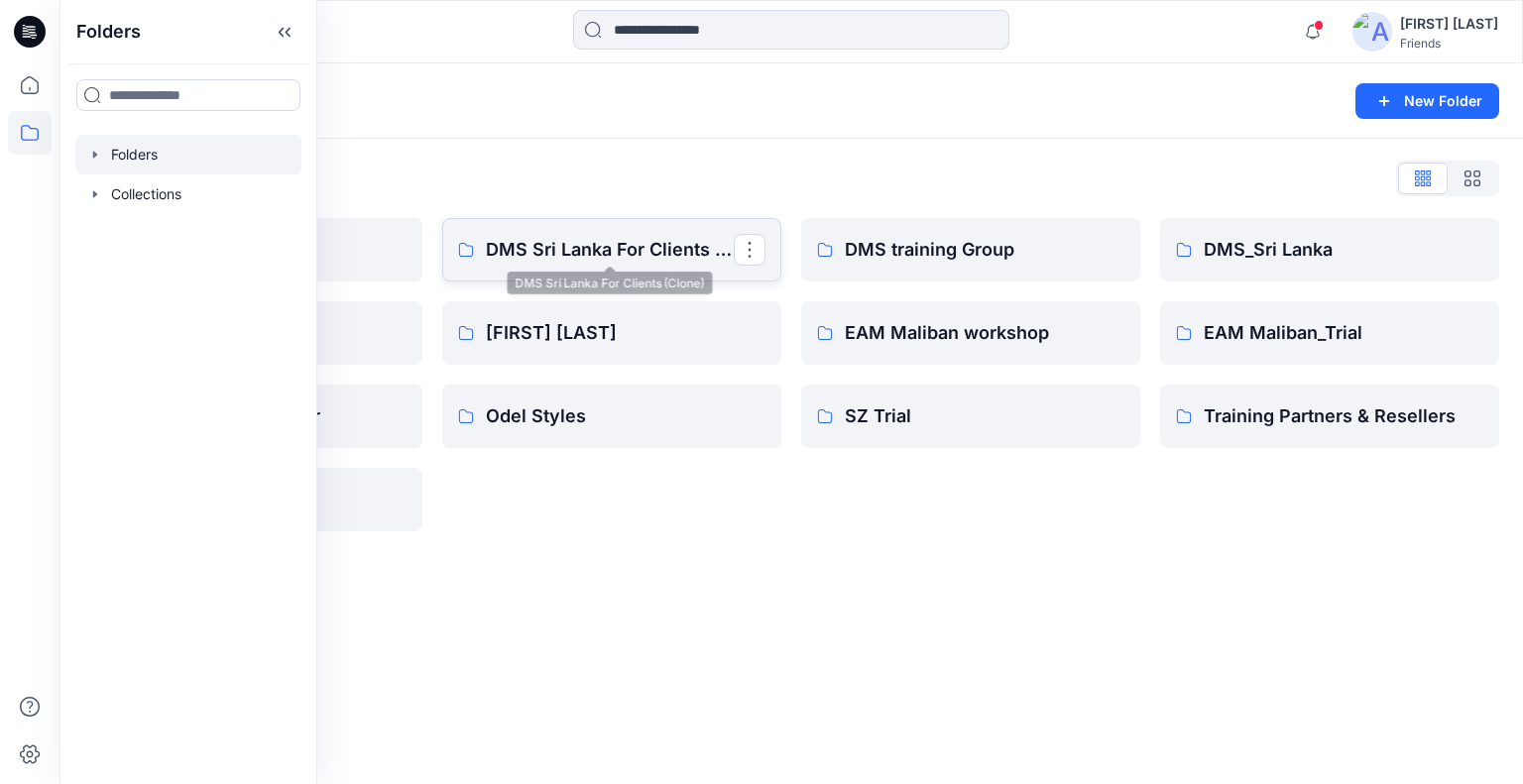 click on "DMS Sri Lanka For Clients (Clone)" at bounding box center (610, 250) 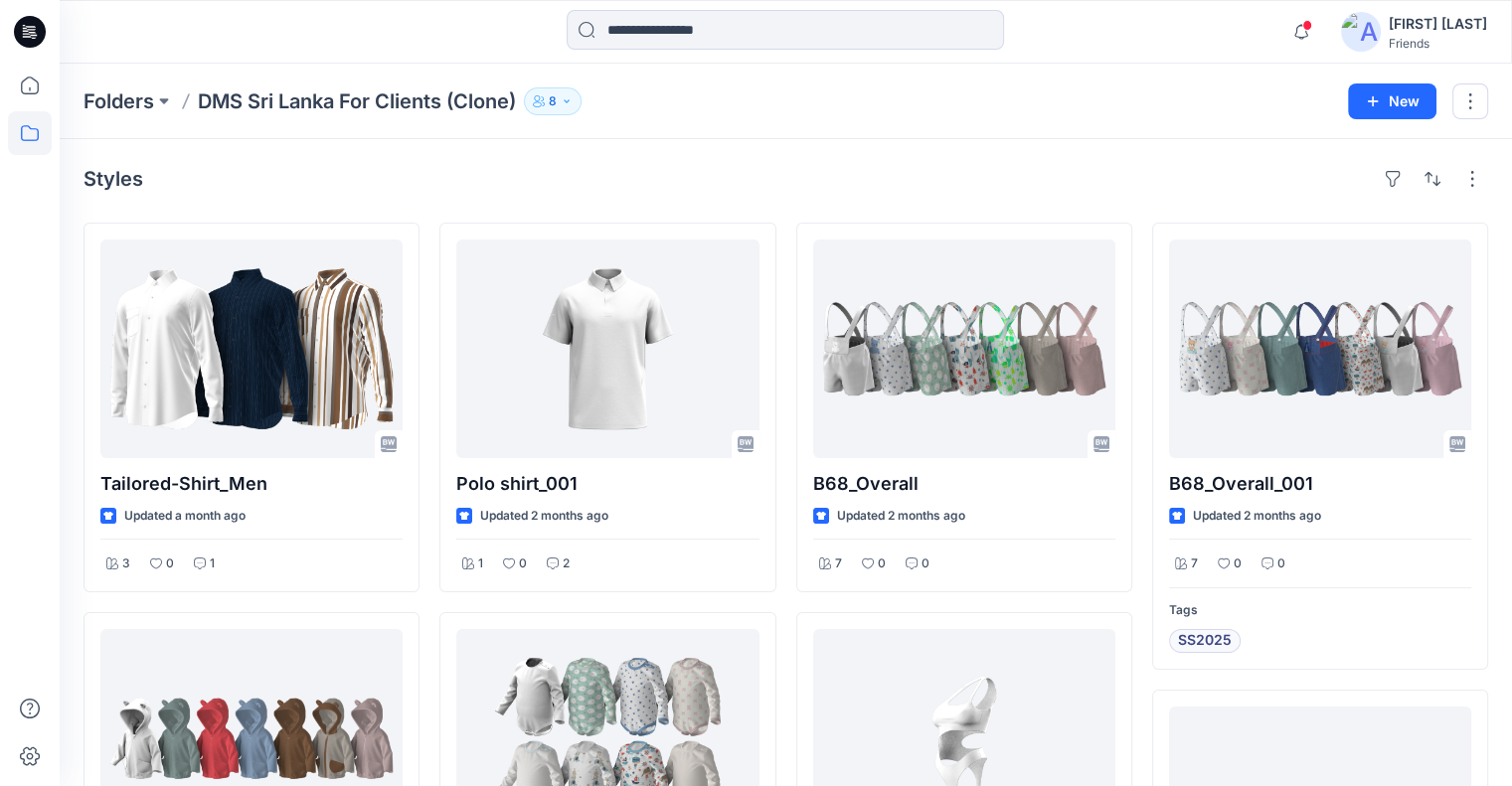 click 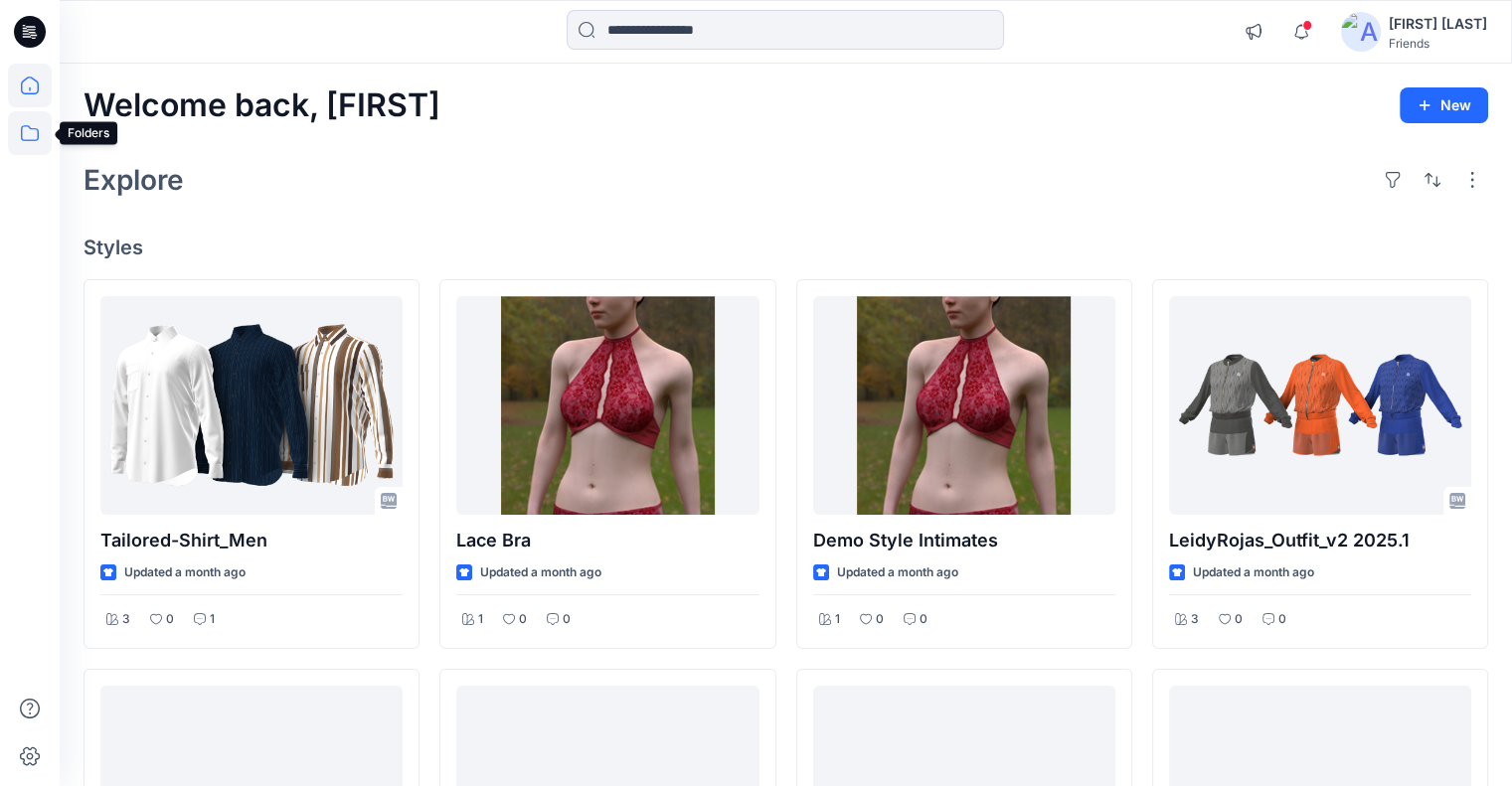 click 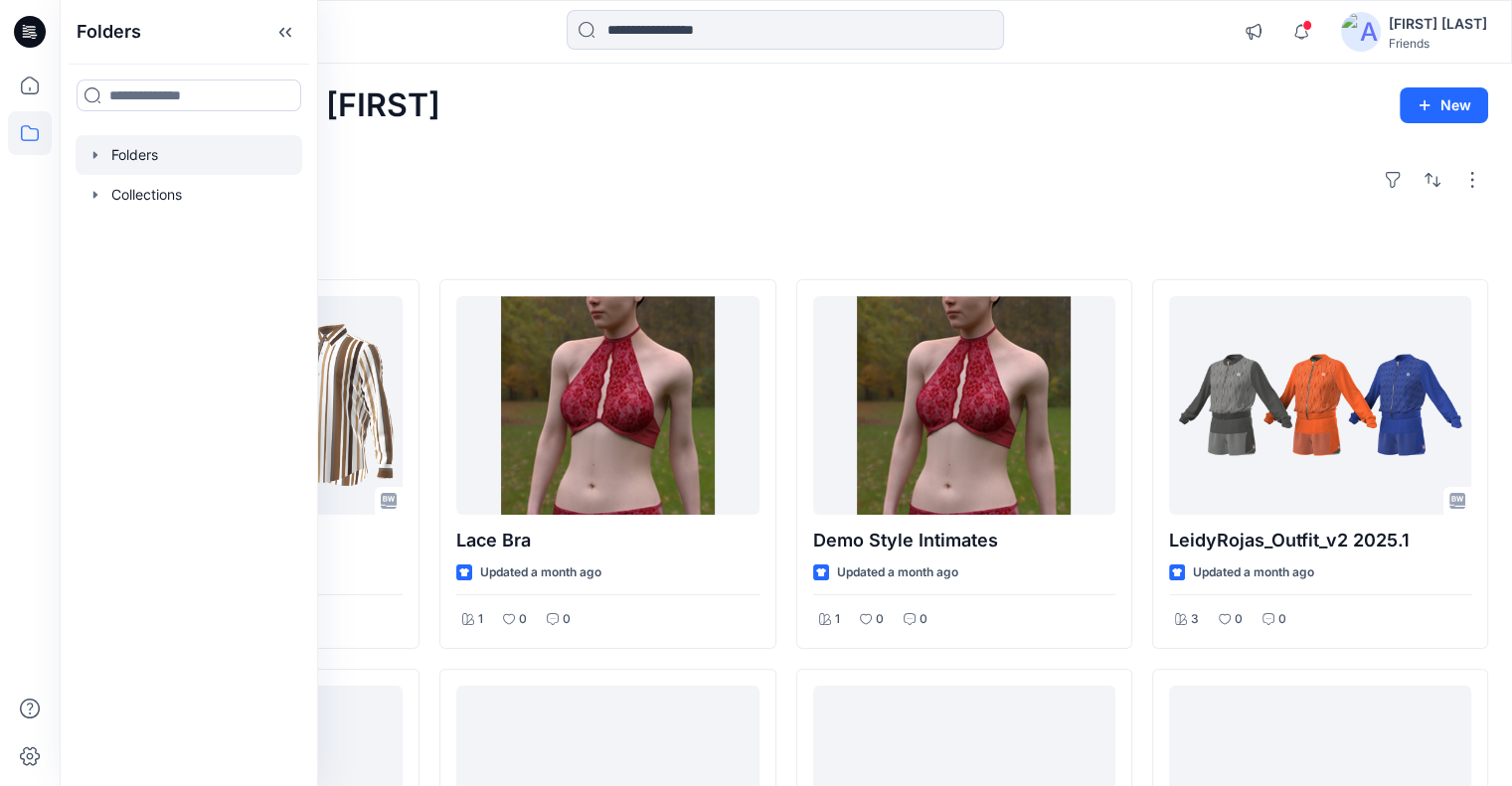 click at bounding box center [189, 155] 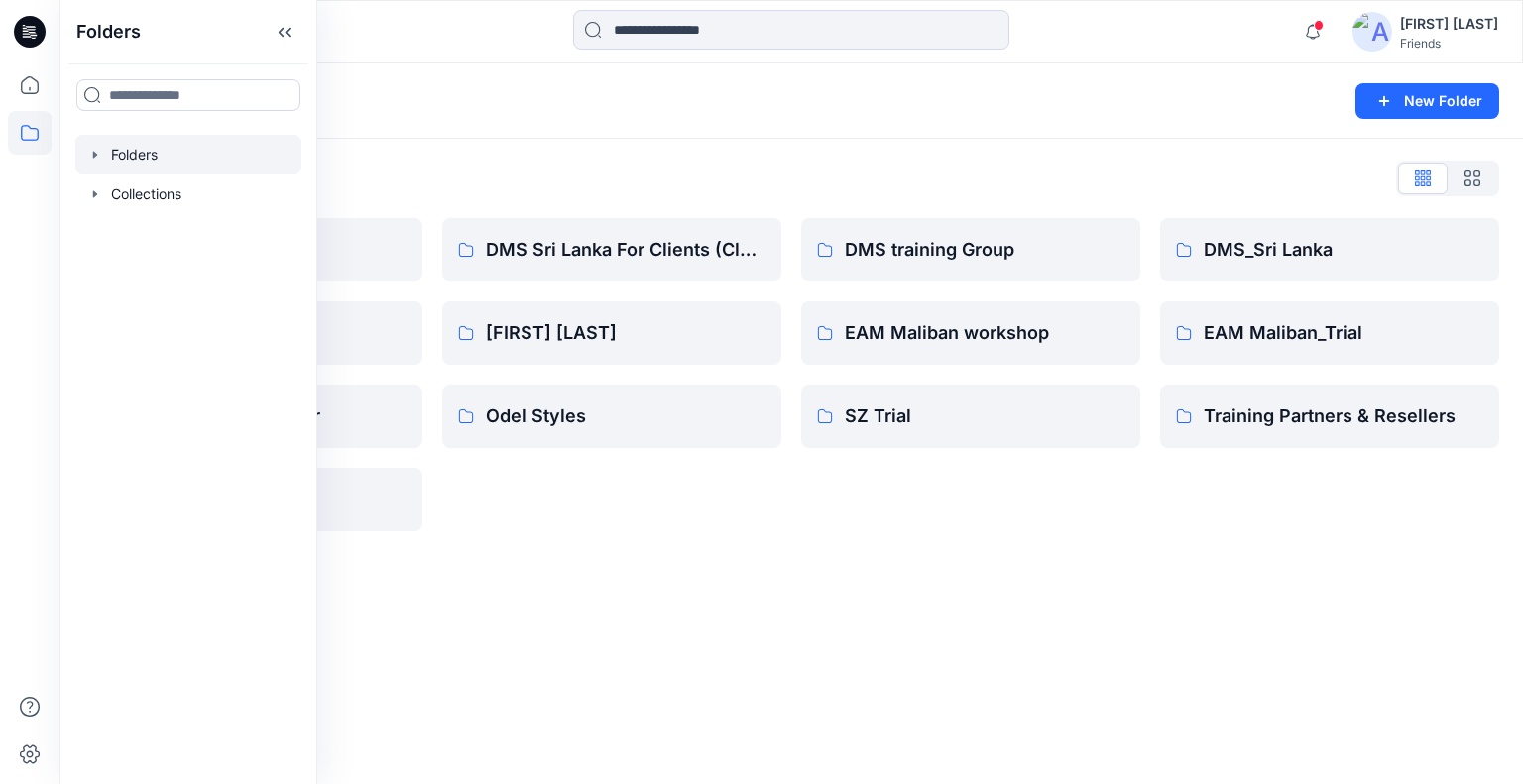 click on "Folders List" at bounding box center (791, 178) 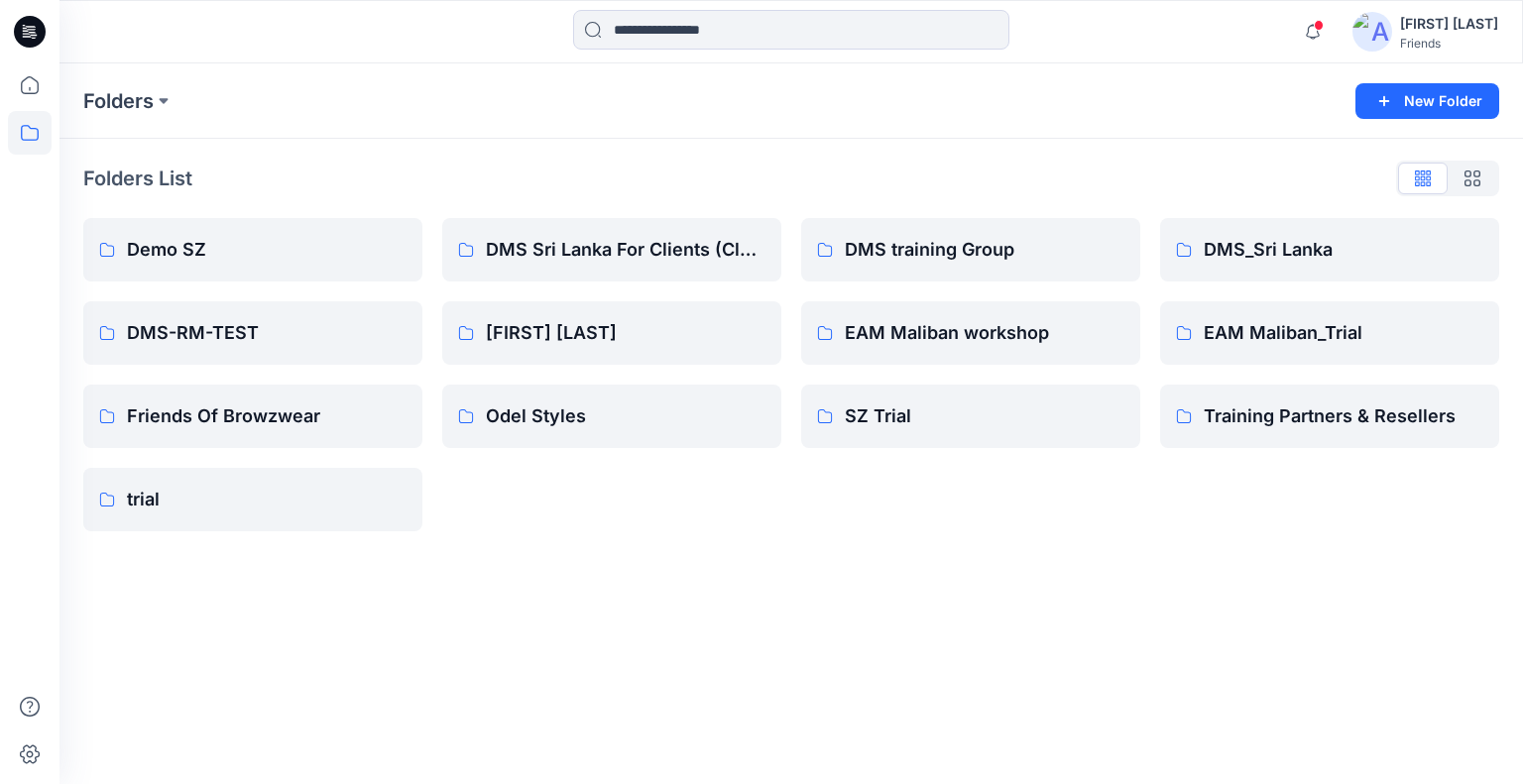 click 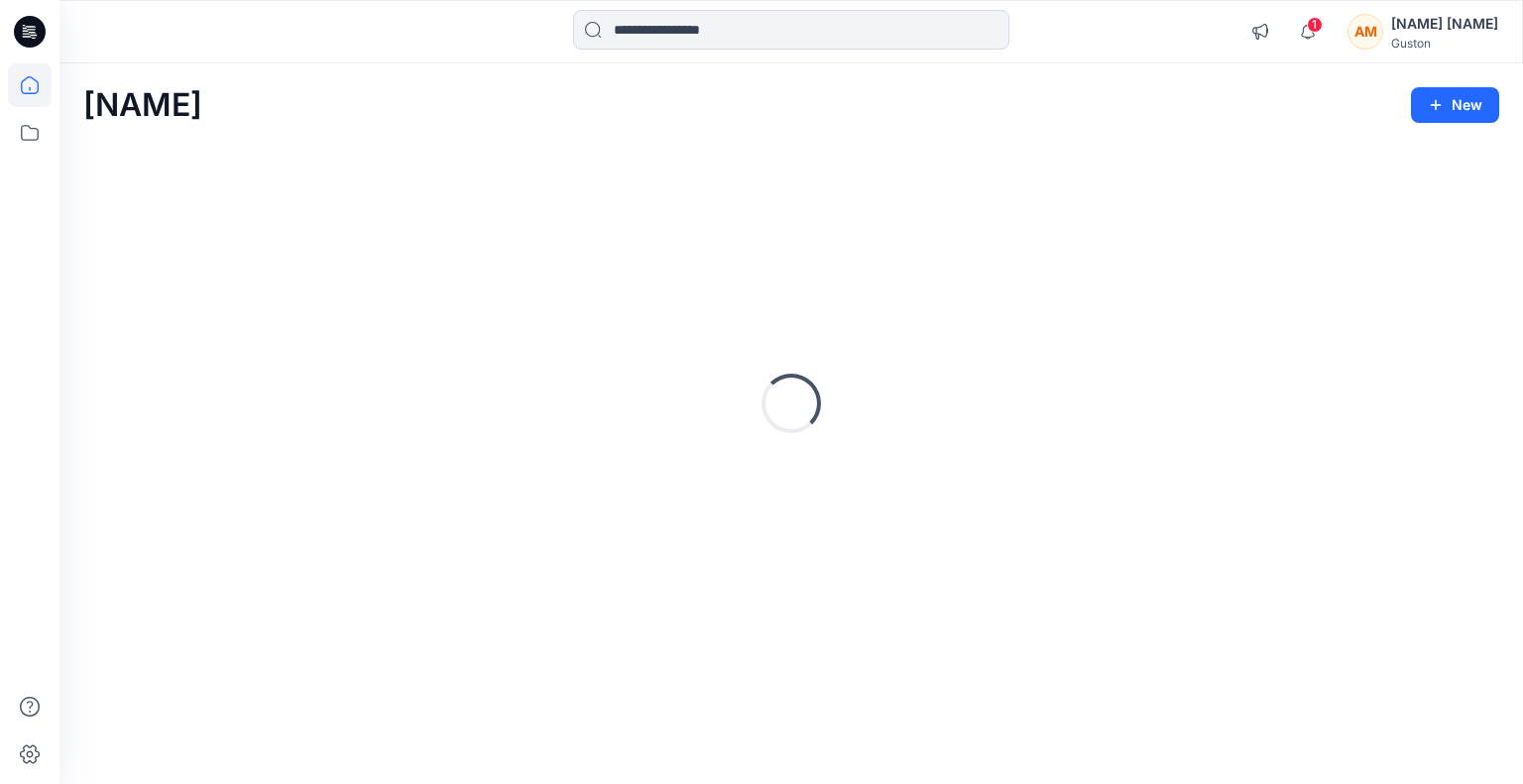 scroll, scrollTop: 0, scrollLeft: 0, axis: both 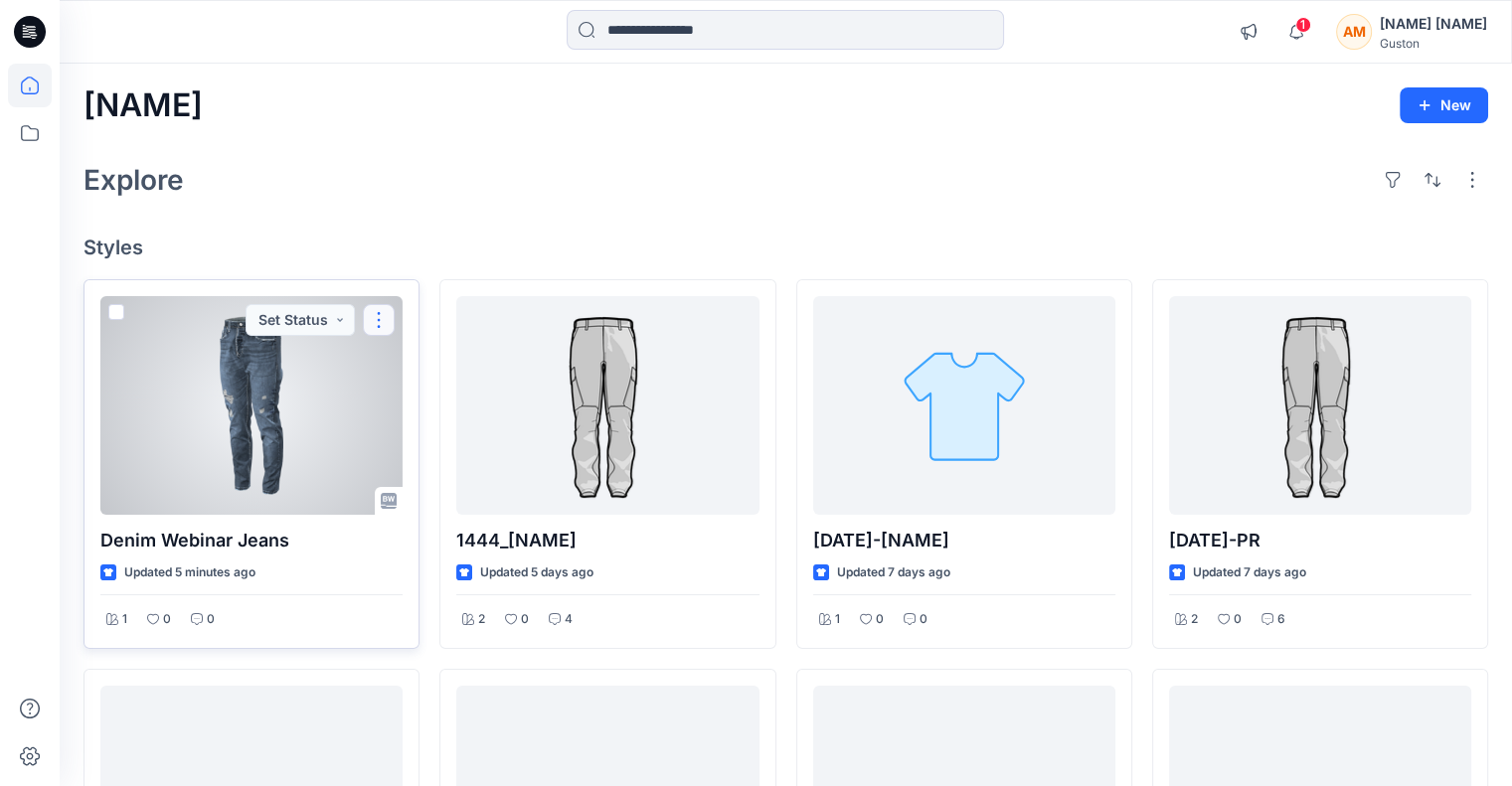 click at bounding box center (379, 320) 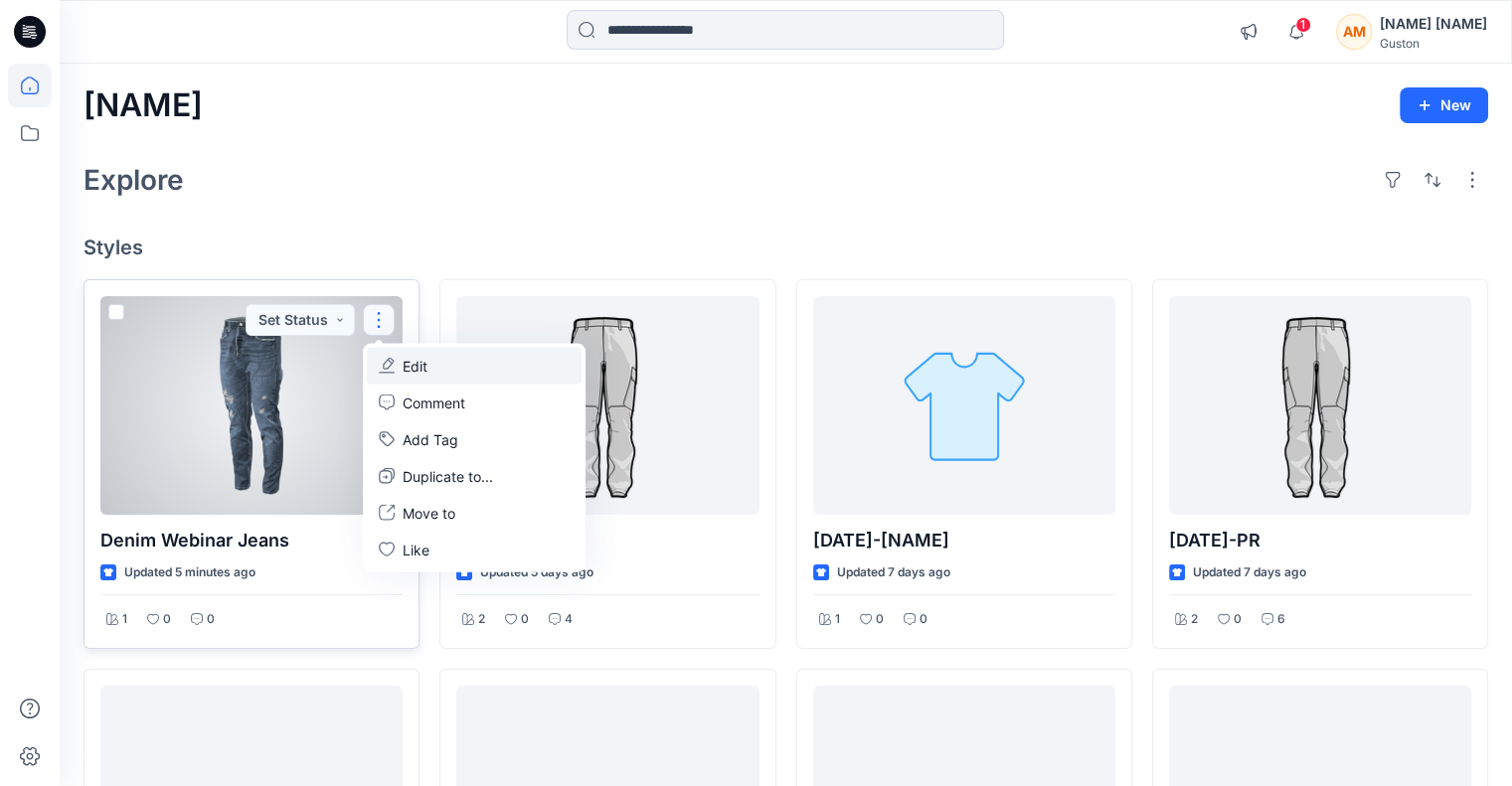 click on "Edit" at bounding box center [474, 365] 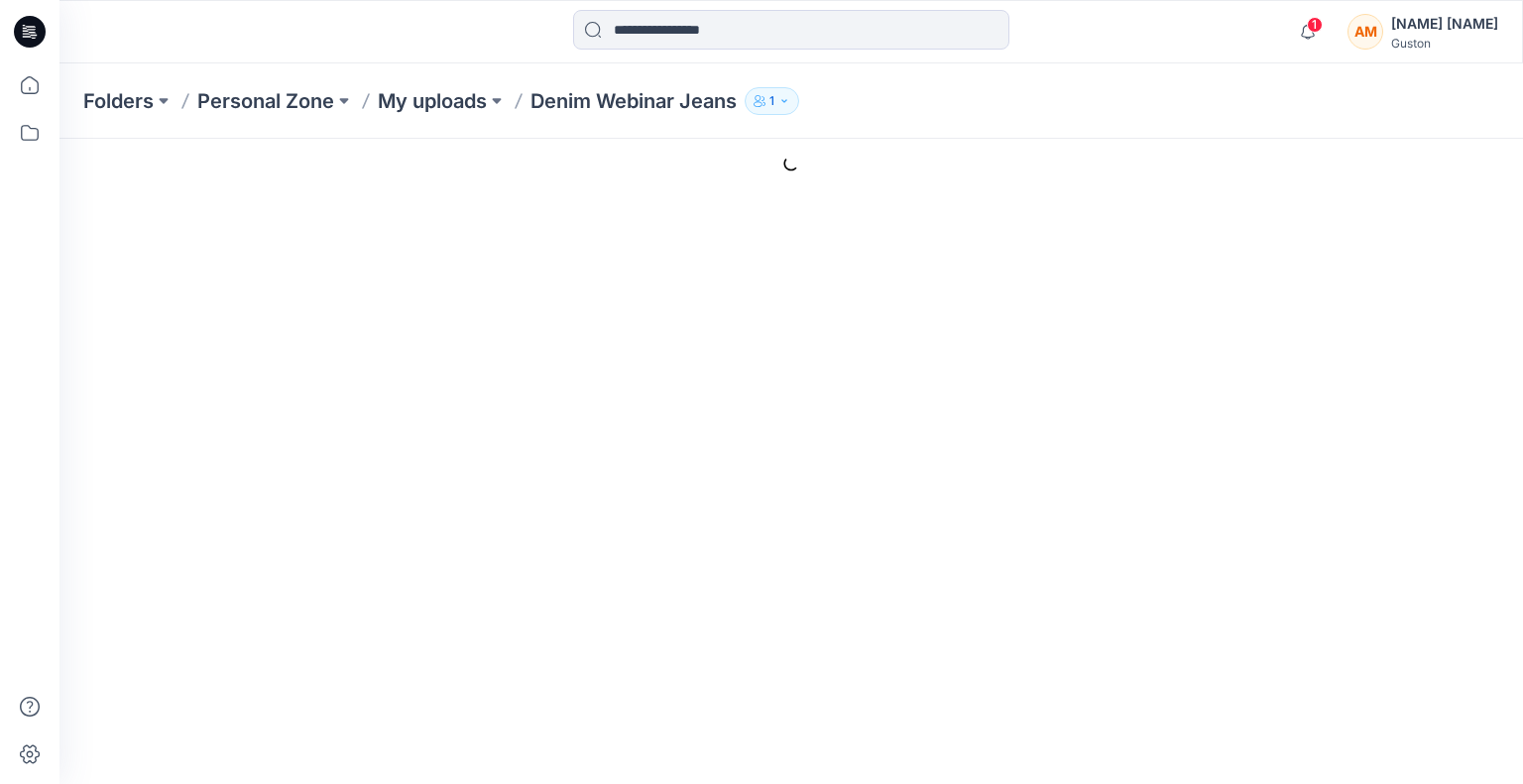 scroll, scrollTop: 0, scrollLeft: 0, axis: both 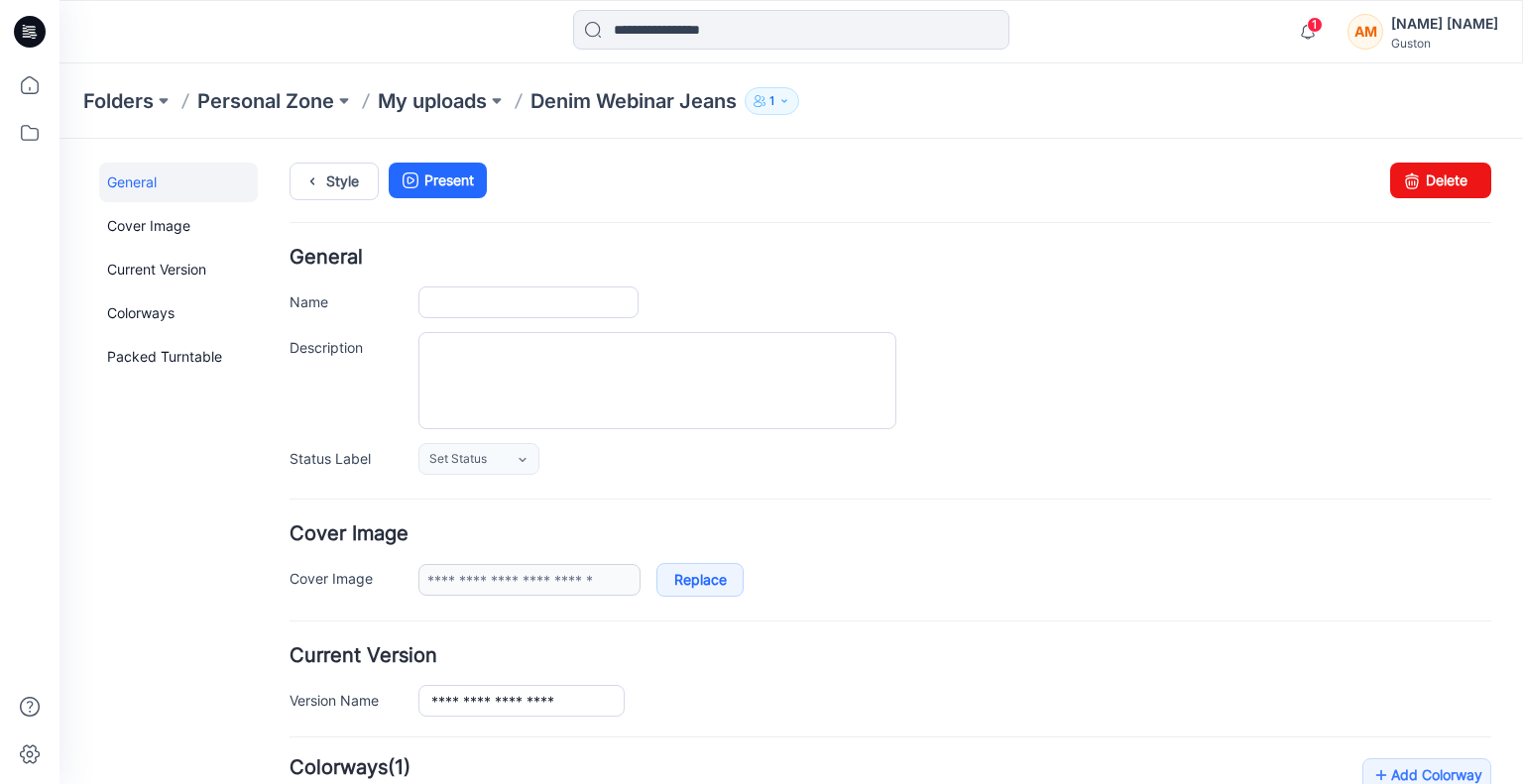type on "**********" 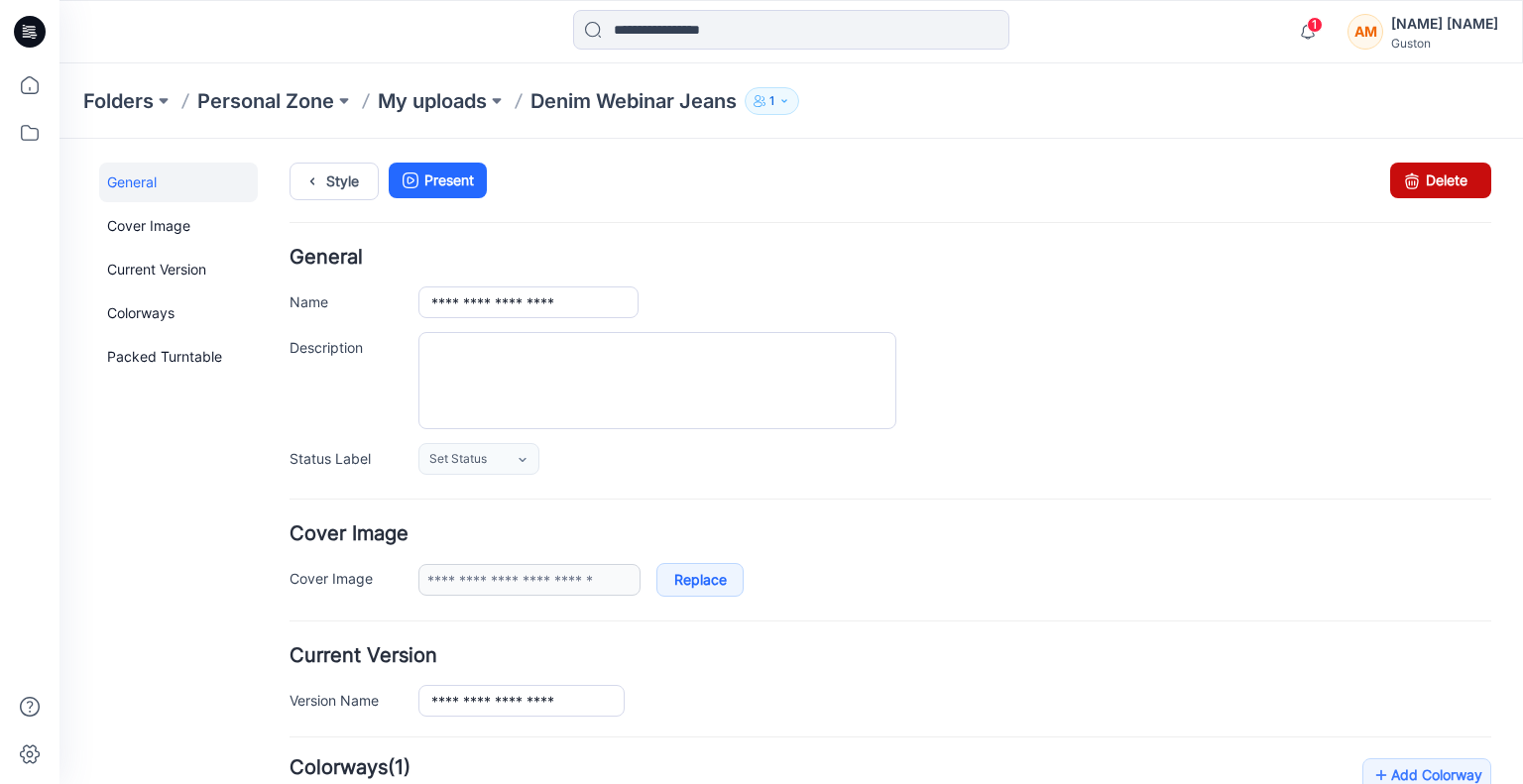drag, startPoint x: 1420, startPoint y: 172, endPoint x: 914, endPoint y: 201, distance: 506.83035 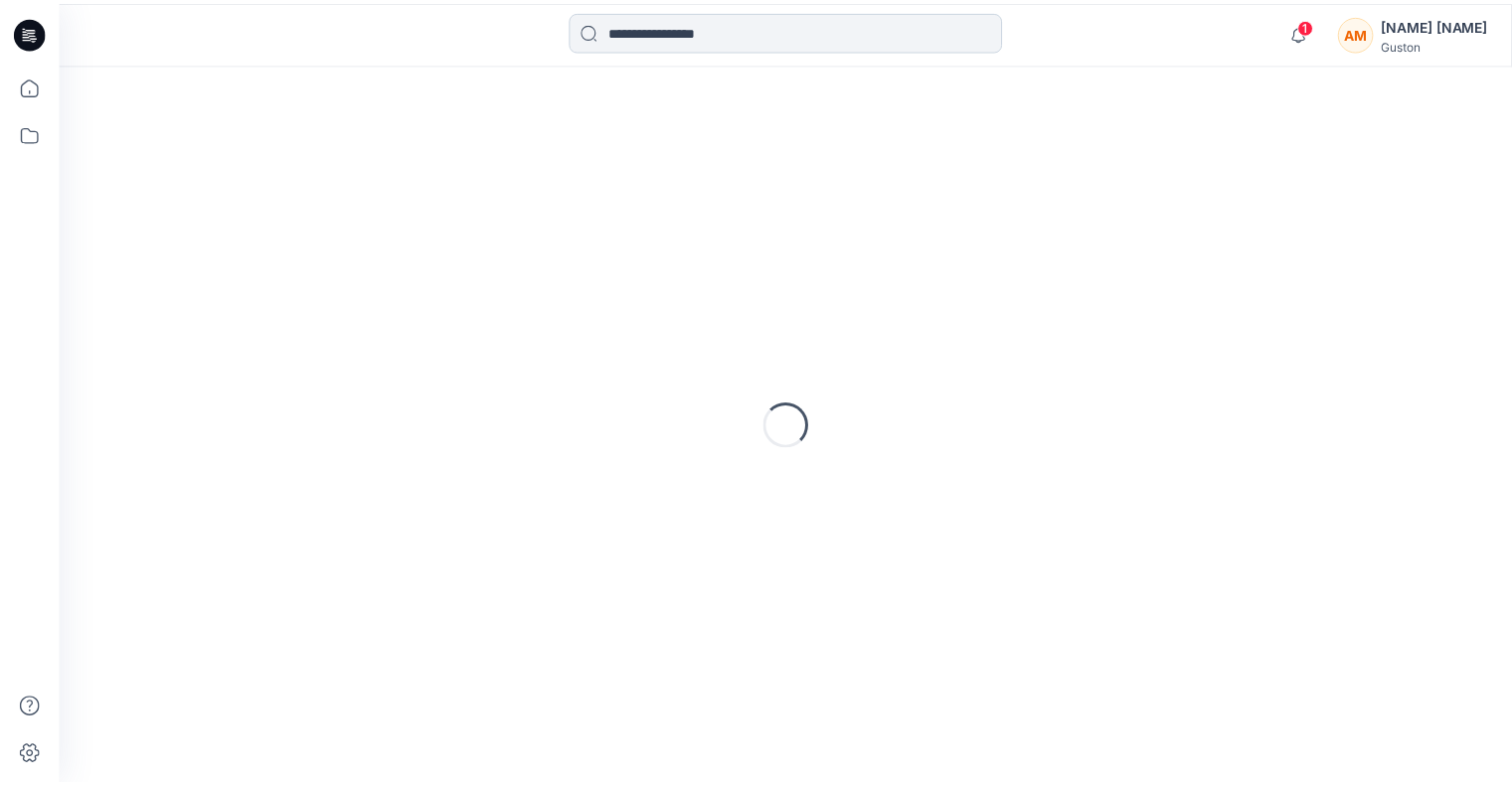 scroll, scrollTop: 0, scrollLeft: 0, axis: both 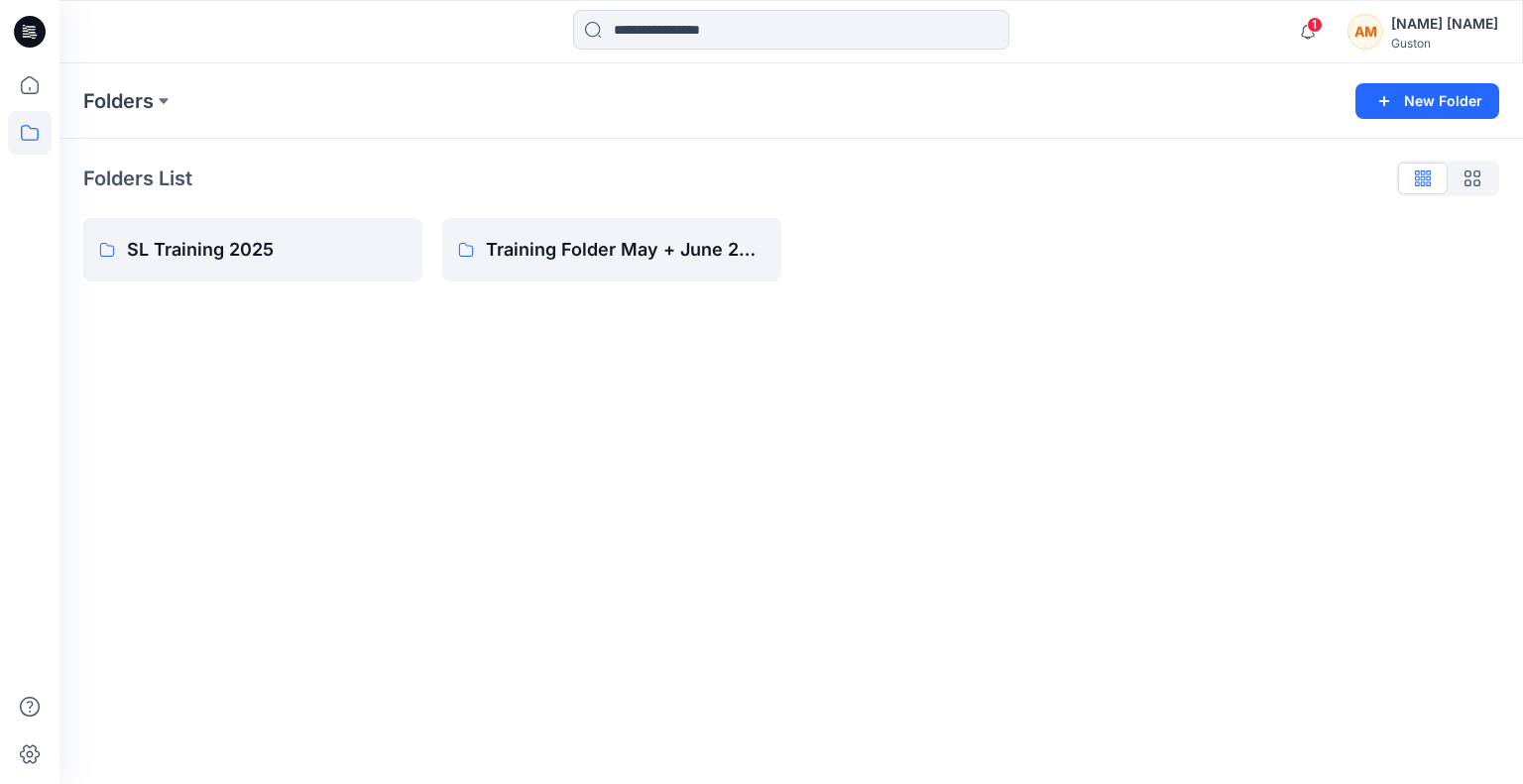 click 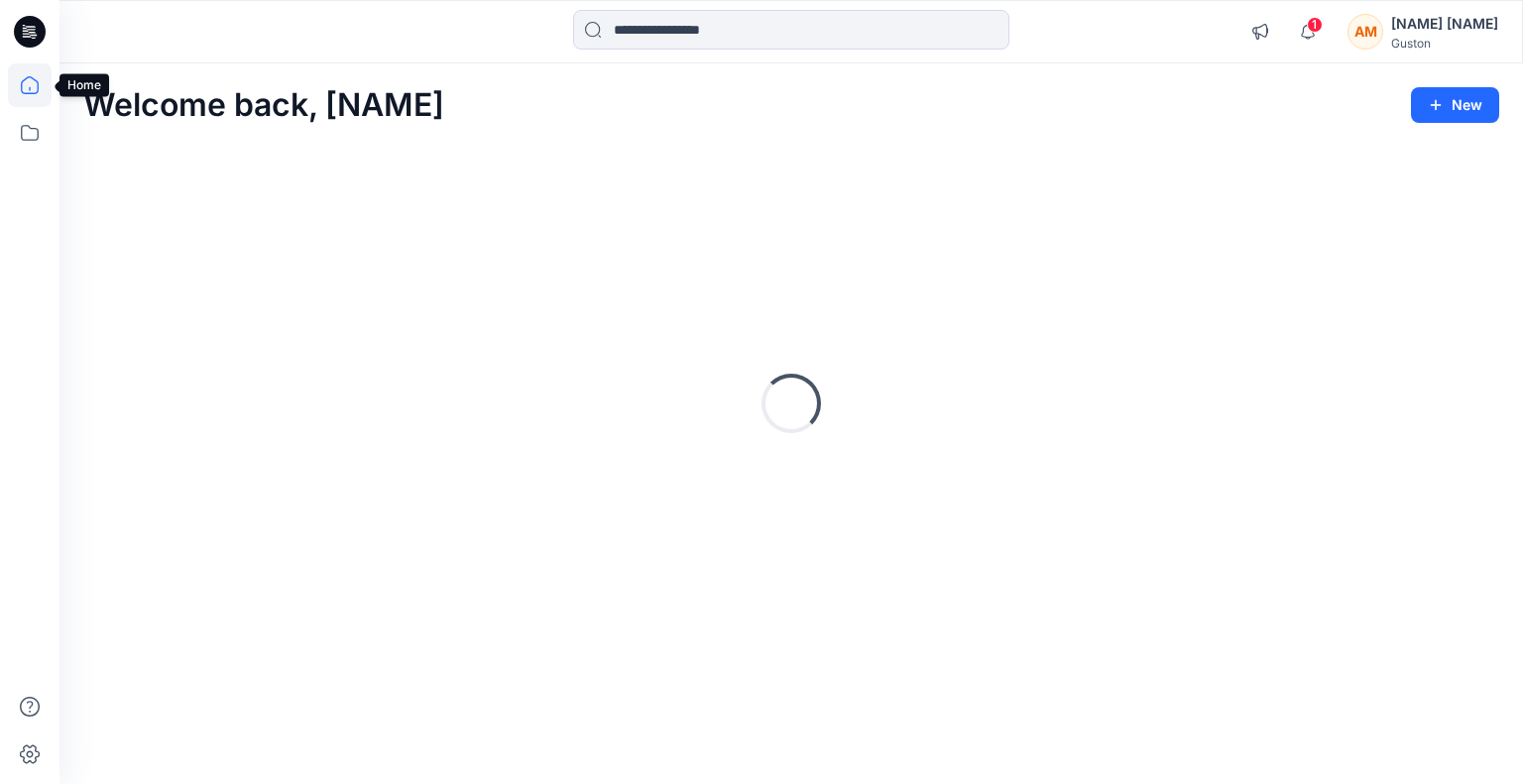 click 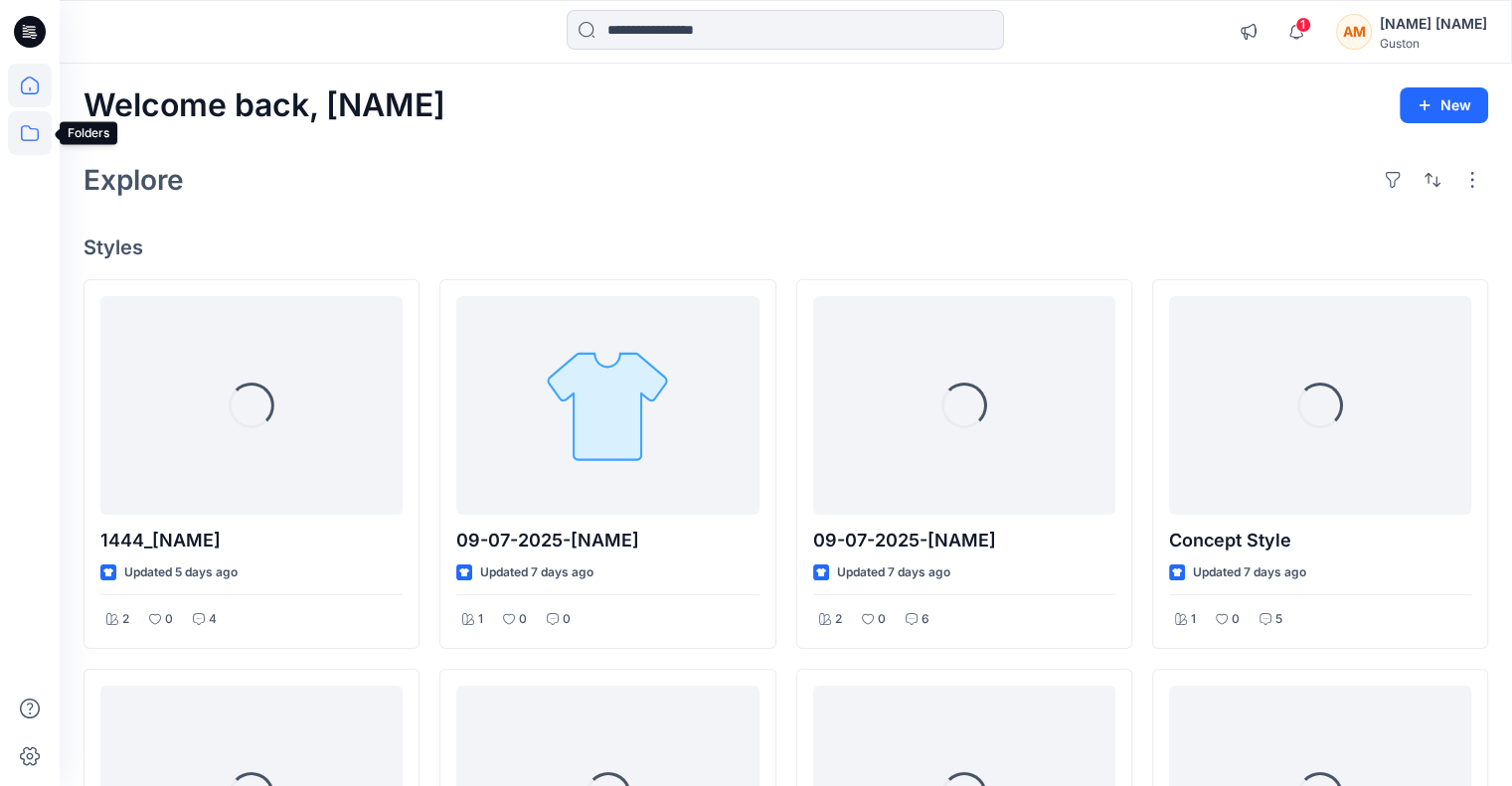 click 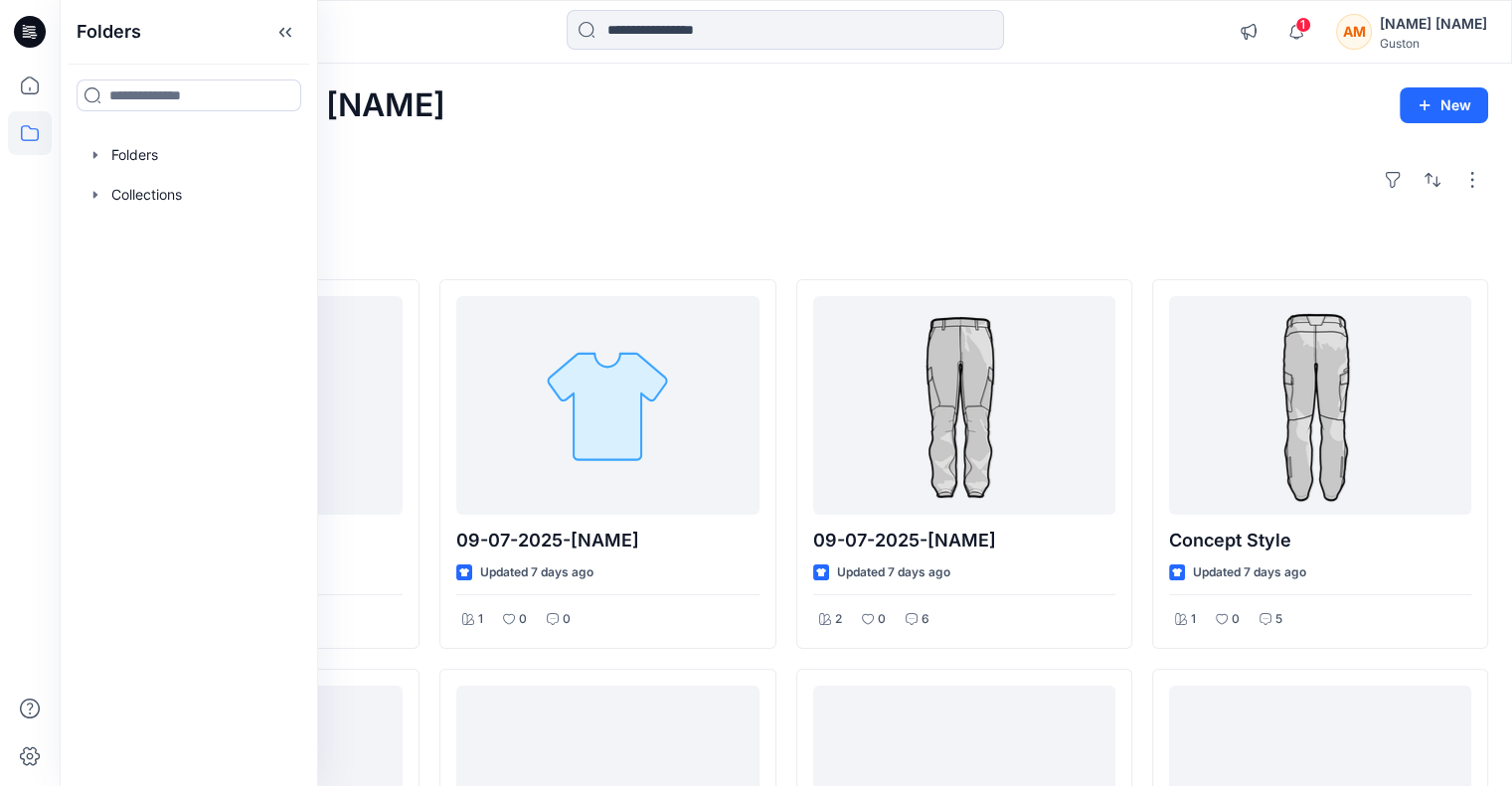 click on "Explore" at bounding box center [785, 180] 